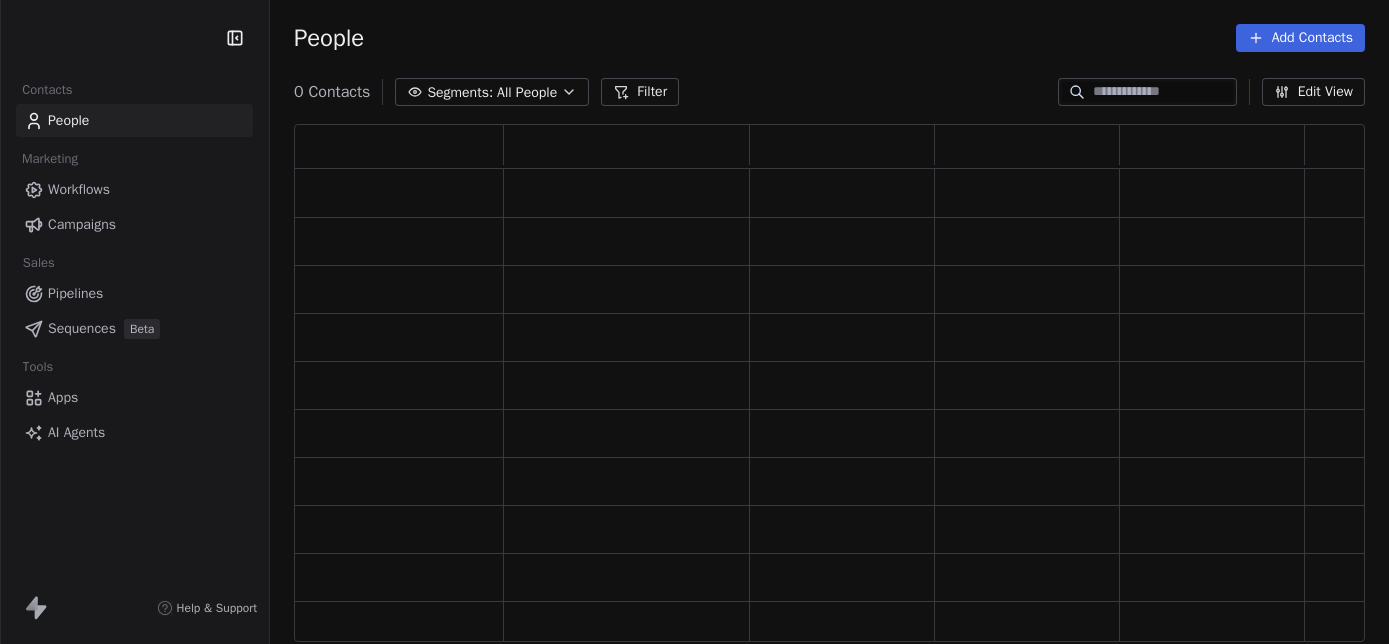 scroll, scrollTop: 0, scrollLeft: 0, axis: both 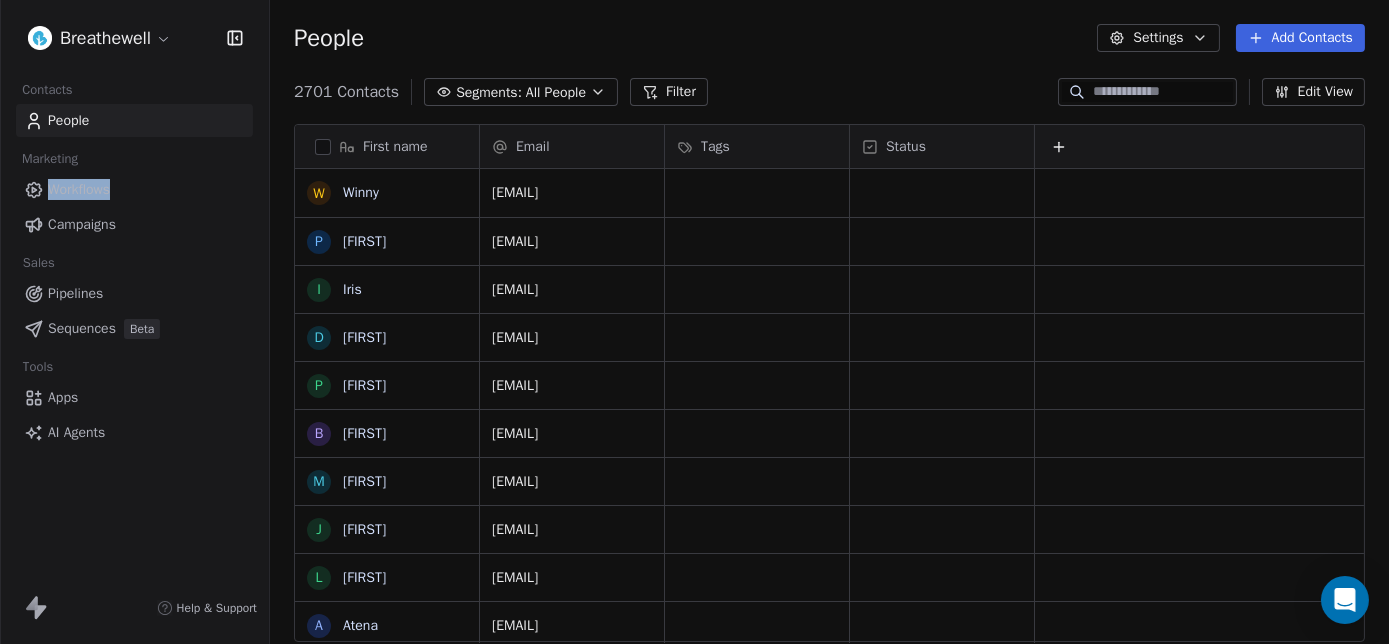 drag, startPoint x: 204, startPoint y: 165, endPoint x: 128, endPoint y: 176, distance: 76.79192 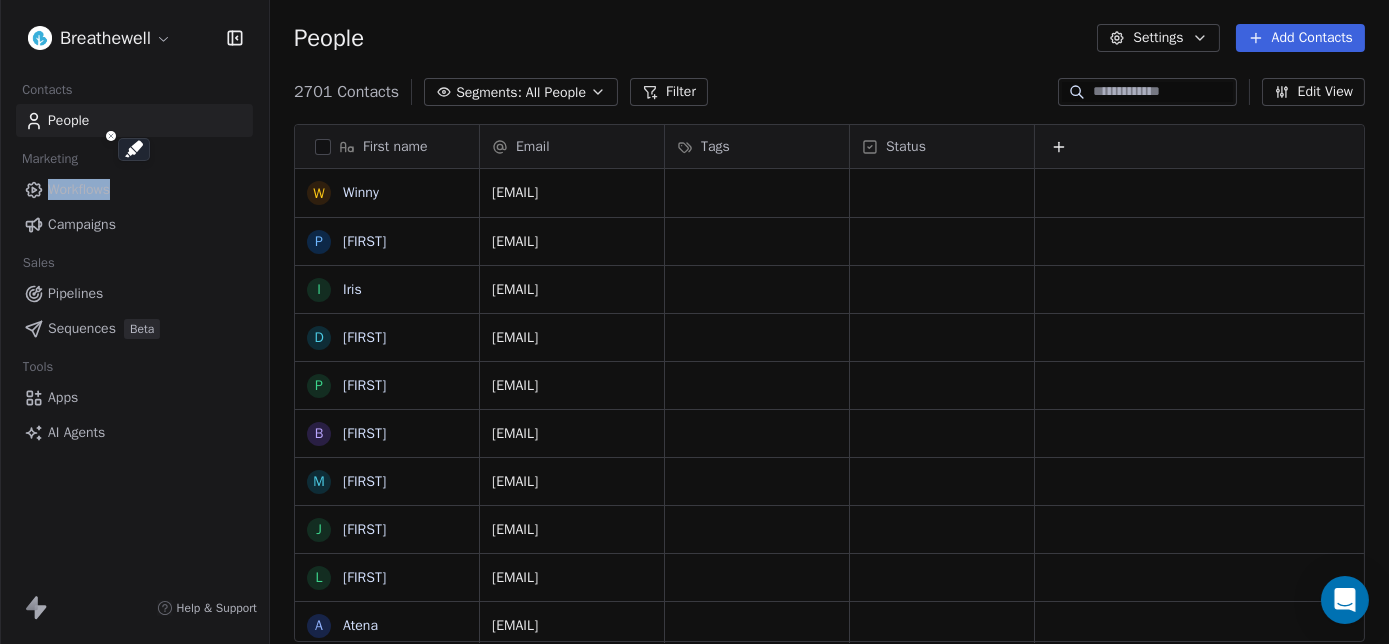 click on "Workflows" at bounding box center (134, 189) 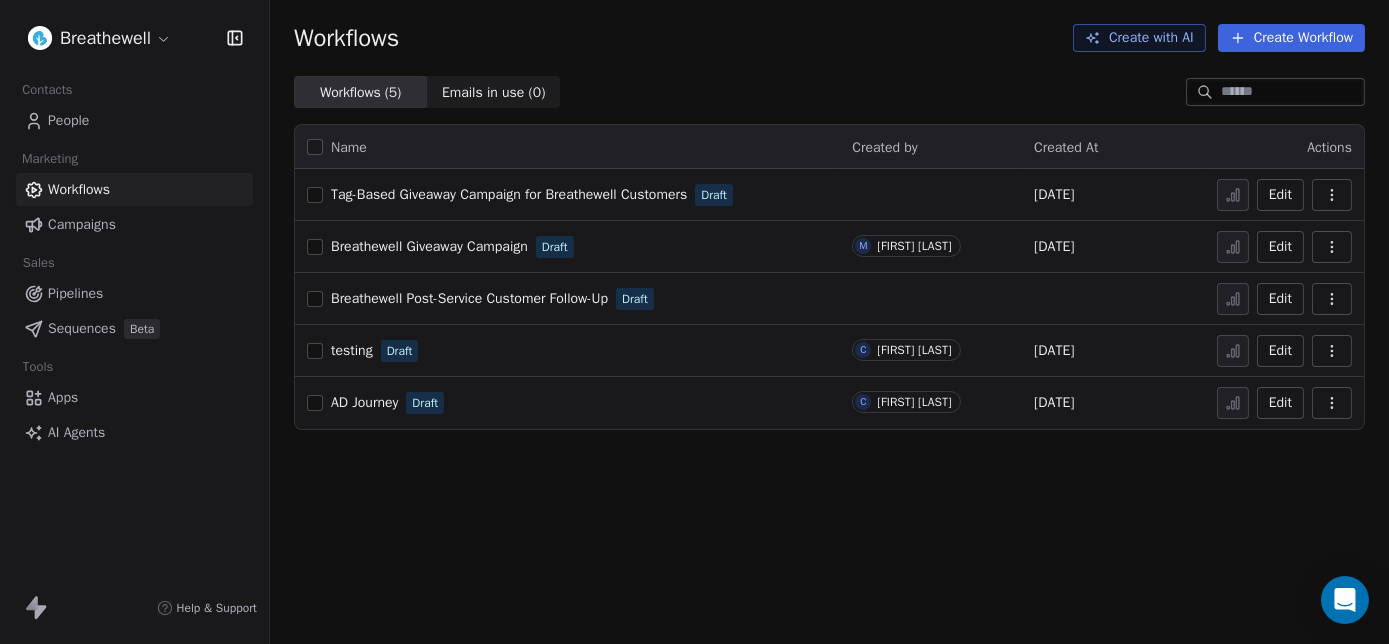 click on "Workflows  Create with AI  Create Workflow" at bounding box center [829, 38] 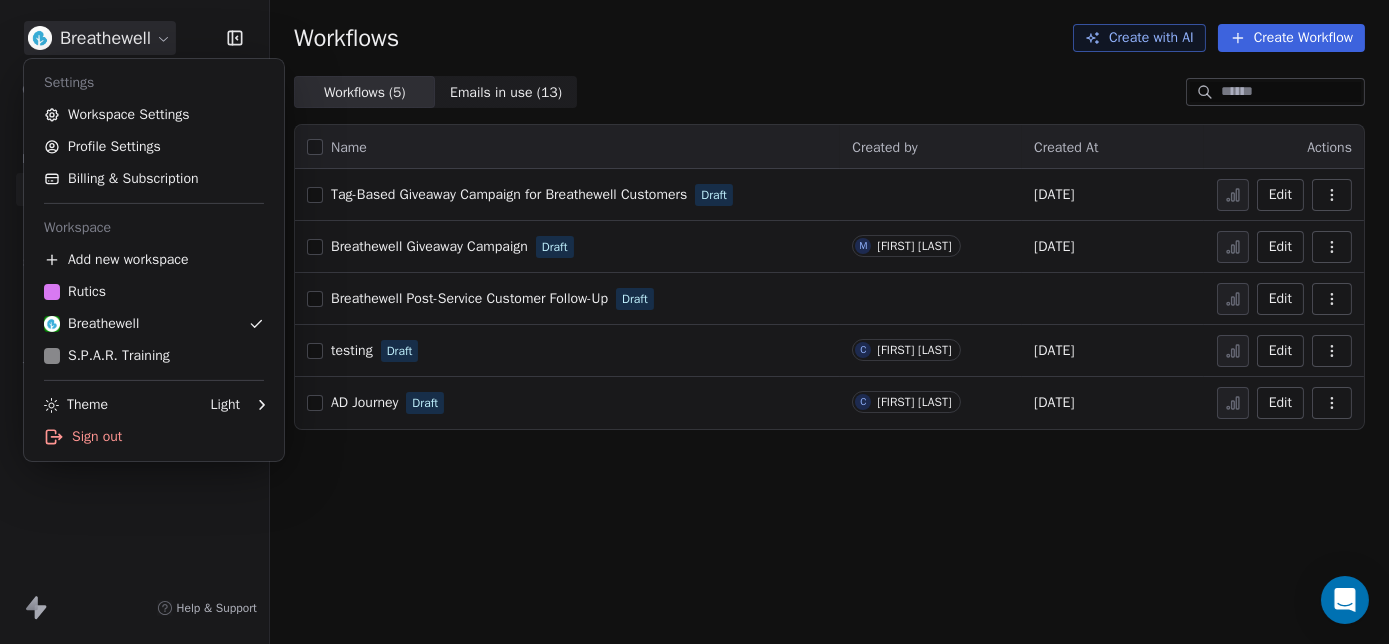 click on "Breathewell Contacts People Marketing Workflows Campaigns Sales Pipelines Sequences Beta Tools Apps AI Agents Help & Support Workflows Create with AI Create Workflow Workflows ( 5 ) Workflows ( 5 ) Emails in use ( 13 ) Emails in use ( 13 ) Name Created by Created At Actions Tag-Based Giveaway Campaign for Breathewell Customers Draft Sat Jun 14 2025 03:06:52 GM Edit Breathewell Giveaway Campaign Draft M [FIRST] [LAST] Sat Jun 14 2025 02:58:58 GM Edit Breathewell Post-Service Customer Follow-Up Draft Edit testing Draft C [FIRST] [LAST] Mon Jun 09 2025 09:08:21 GM Edit AD Journey Draft C [FIRST] [LAST] Mon Jun 09 2025 07:43:38 GM Edit
Settings Workspace Settings Profile Settings Billing & Subscription Workspace Add new workspace Rutics Breathewell S.P.A.R. Training Theme Light Sign out" at bounding box center (694, 335) 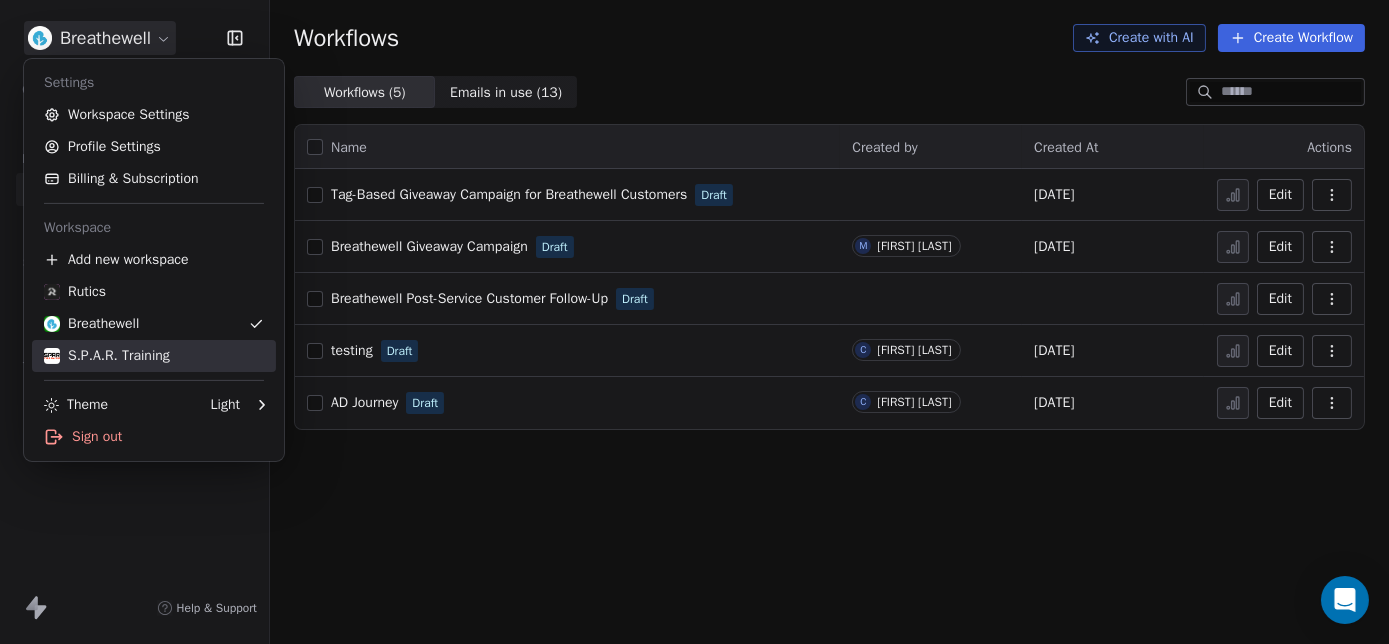 click on "S.P.A.R. Training" at bounding box center [107, 356] 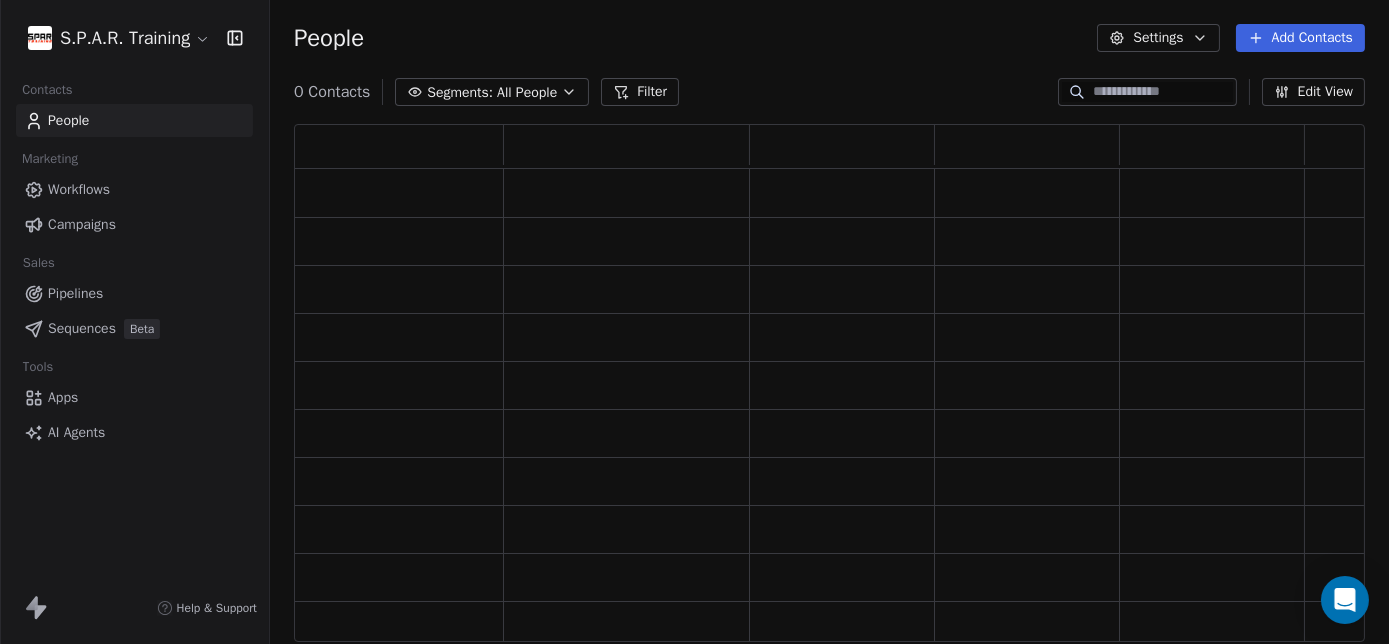 scroll, scrollTop: 14, scrollLeft: 14, axis: both 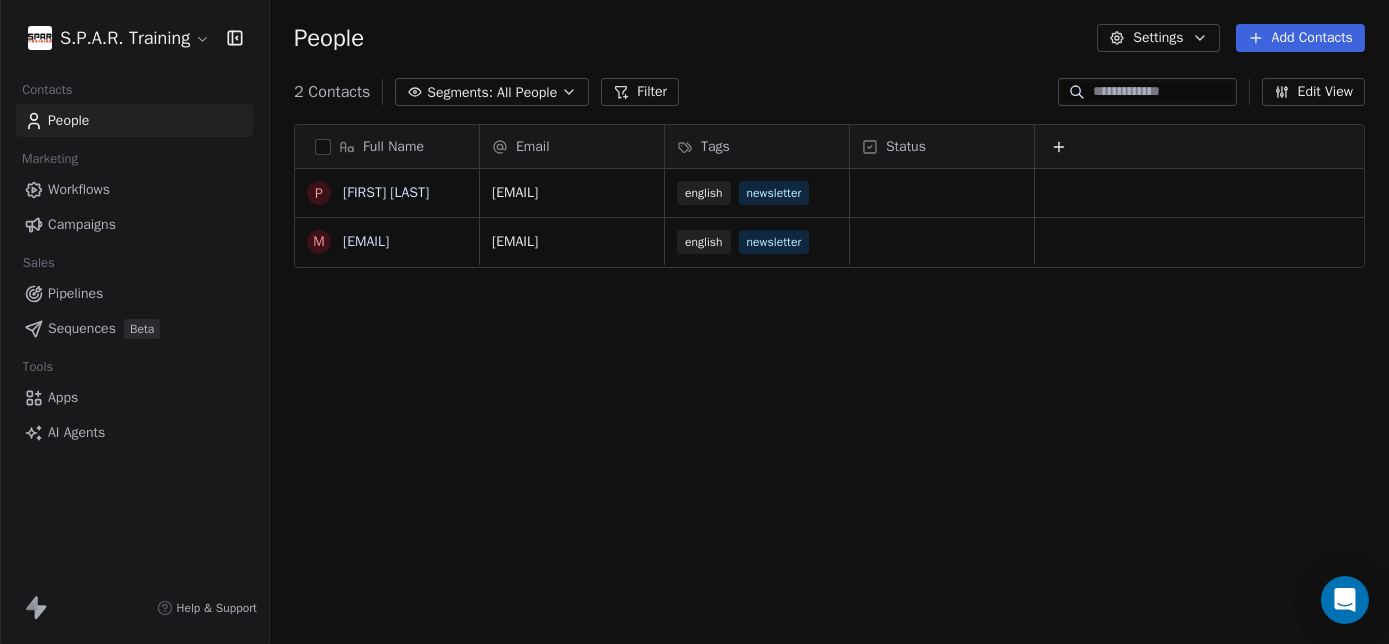 click 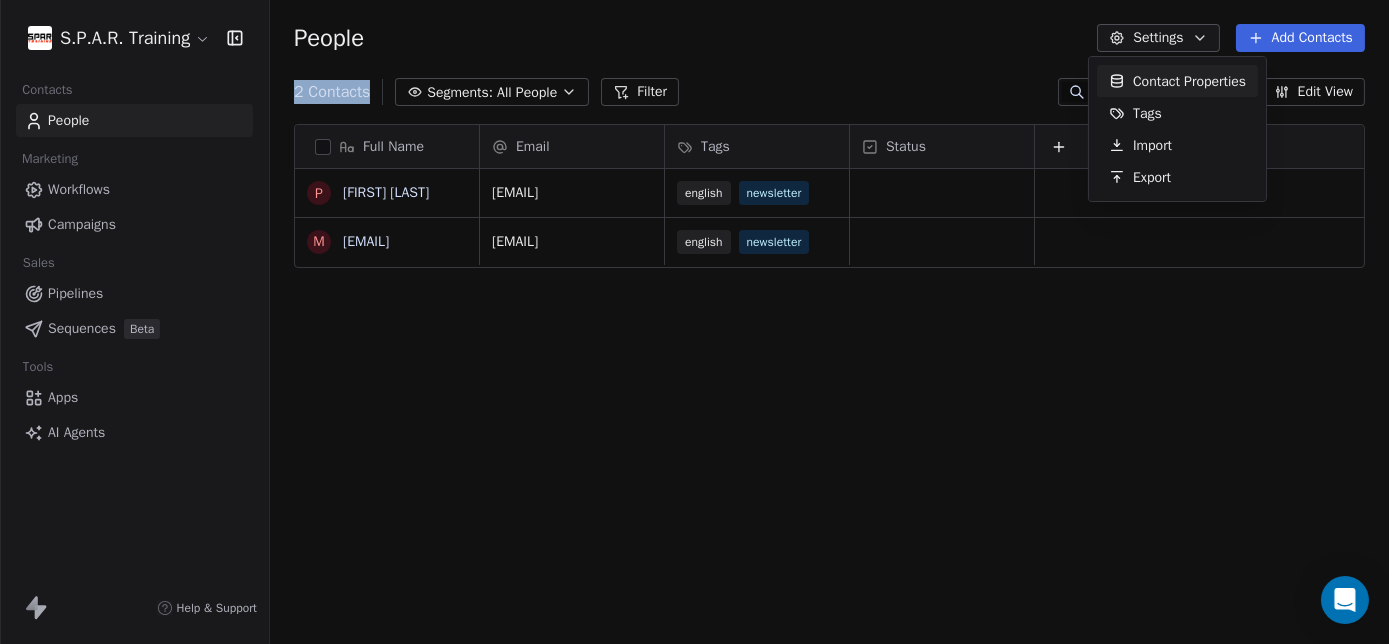 click on "Settings Workspace Settings Profile Settings Billing & Subscription Workspace Add new workspace Rutics Breathewell S.P.A.R. Training Theme Light Sign out
S.P.A.R. Training Contacts People Marketing Workflows Campaigns Sales Pipelines Sequences Beta Tools Apps AI Agents Help & Support People Settings Add Contacts 2 Contacts Segments: All People Filter Edit View Tag Add to Sequence Export Full Name P [FIRST] [LAST] m [EMAIL] Email Tags Status [EMAIL] english newsletter [EMAIL] english newsletter
To pick up a draggable item, press the space bar.
While dragging, use the arrow keys to move the item.
Press space again to drop the item in its new position, or press escape to cancel.
Contact Properties Tags Import Export" at bounding box center (694, 335) 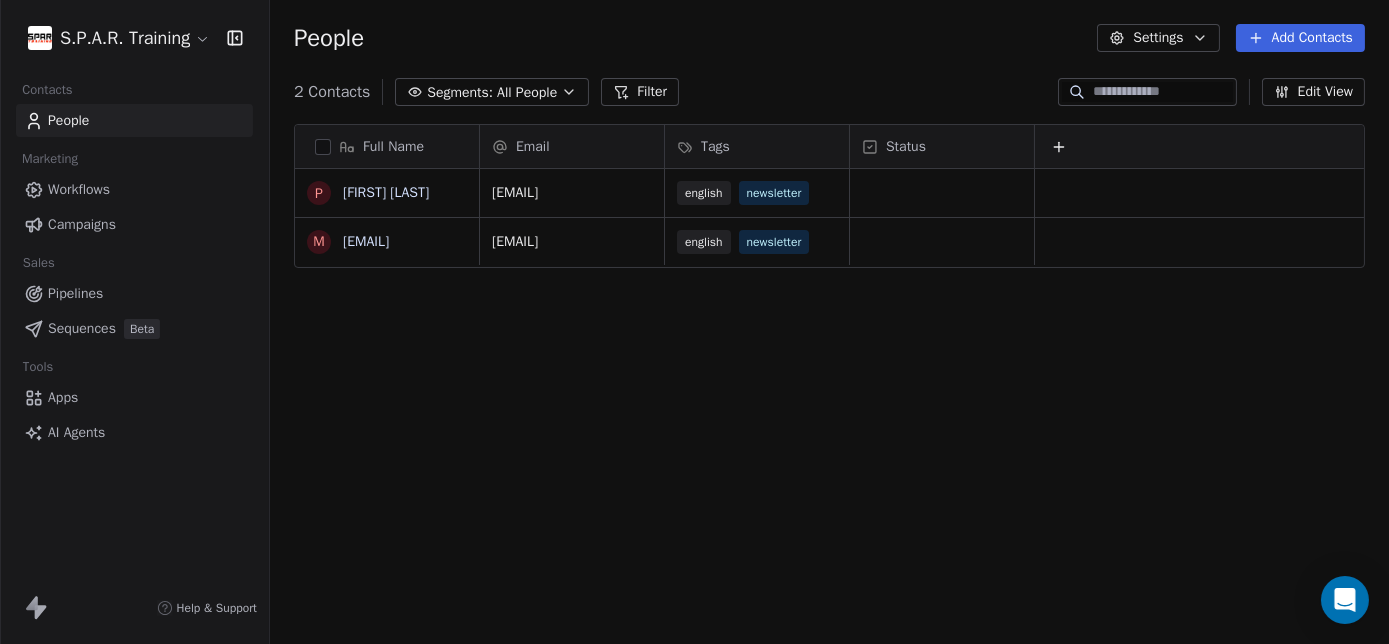 drag, startPoint x: 1192, startPoint y: 45, endPoint x: 1125, endPoint y: 19, distance: 71.867935 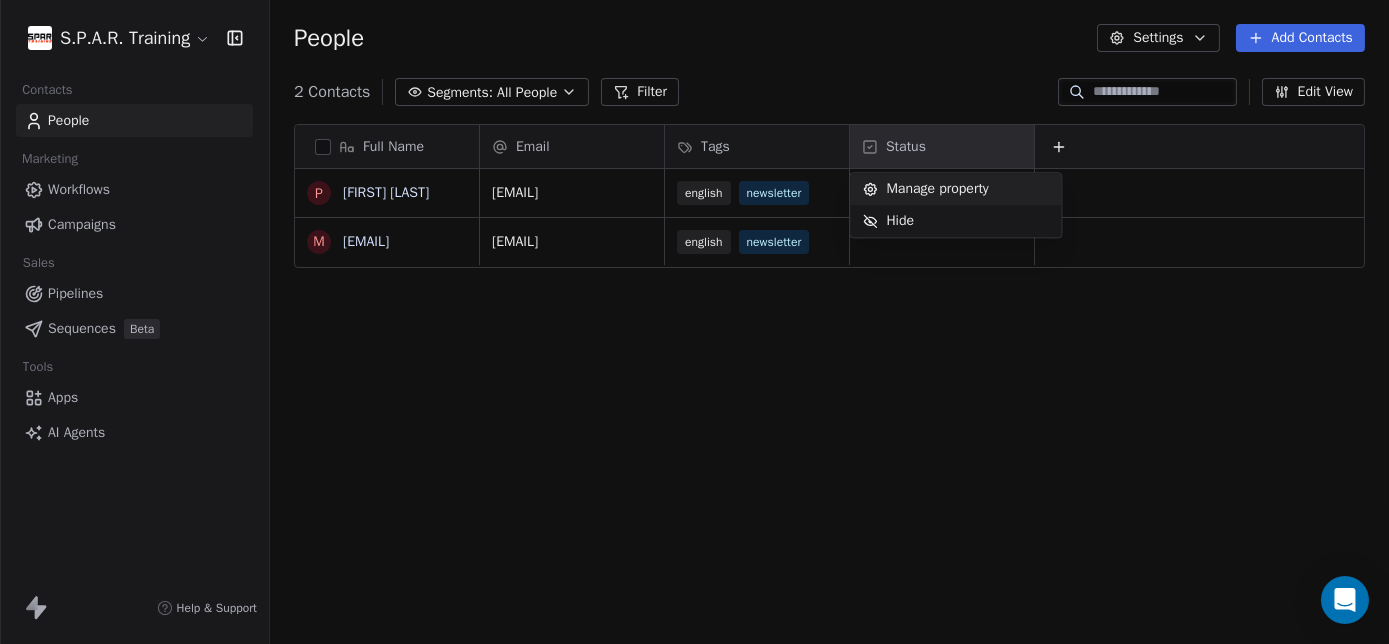 click on "S.P.A.R. Training Contacts People Marketing Workflows Campaigns Sales Pipelines Sequences Beta Tools Apps AI Agents Help & Support People Settings Add Contacts 2 Contacts Segments: All People Filter Edit View Tag Add to Sequence Export Full Name P [FIRST] [LAST] m [EMAIL] Email Tags Status [EMAIL] english newsletter [EMAIL] english newsletter
To pick up a draggable item, press the space bar.
While dragging, use the arrow keys to move the item.
Press space again to drop the item in its new position, or press escape to cancel.
Manage property Hide" at bounding box center [694, 335] 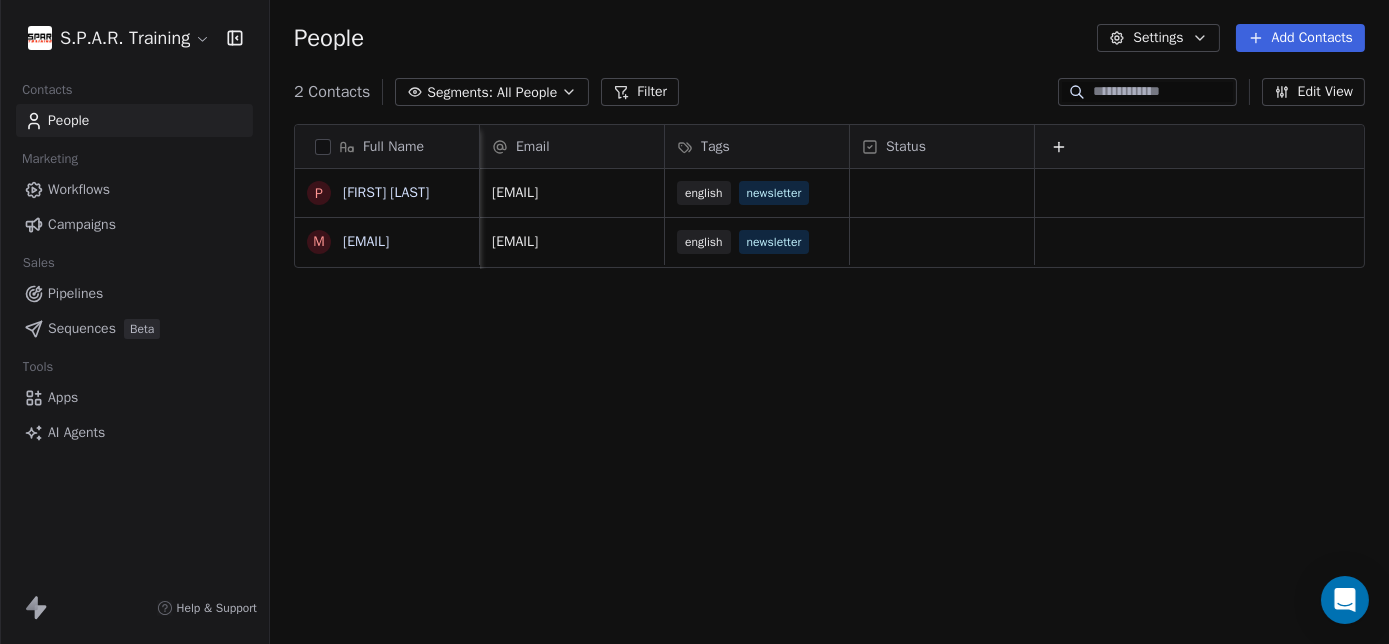 scroll, scrollTop: 0, scrollLeft: 15, axis: horizontal 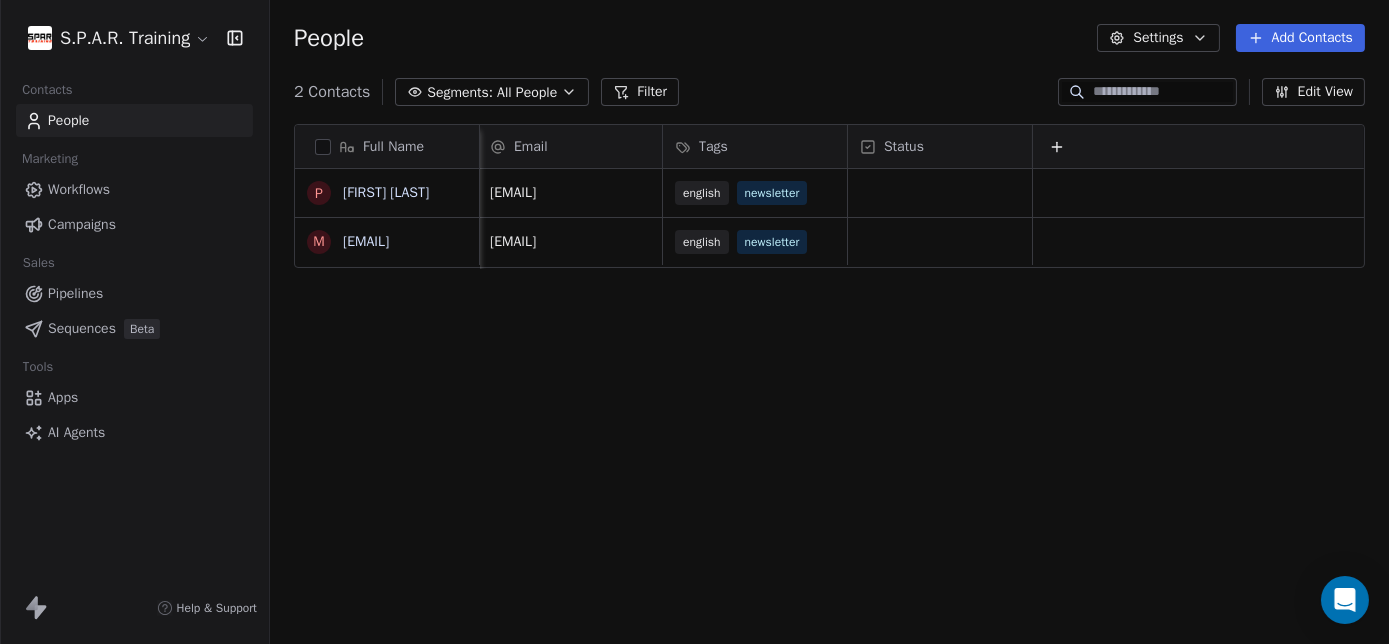 click on "Workflows" at bounding box center [134, 189] 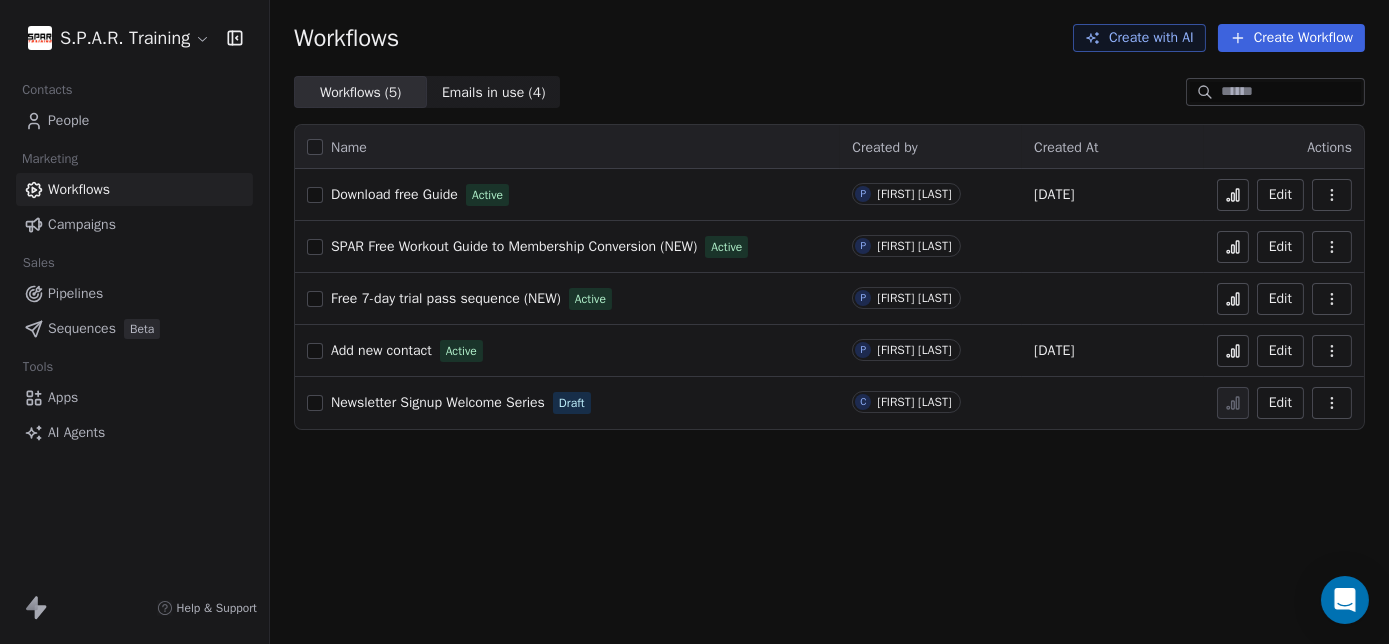 drag, startPoint x: 303, startPoint y: 135, endPoint x: 1069, endPoint y: 504, distance: 850.24524 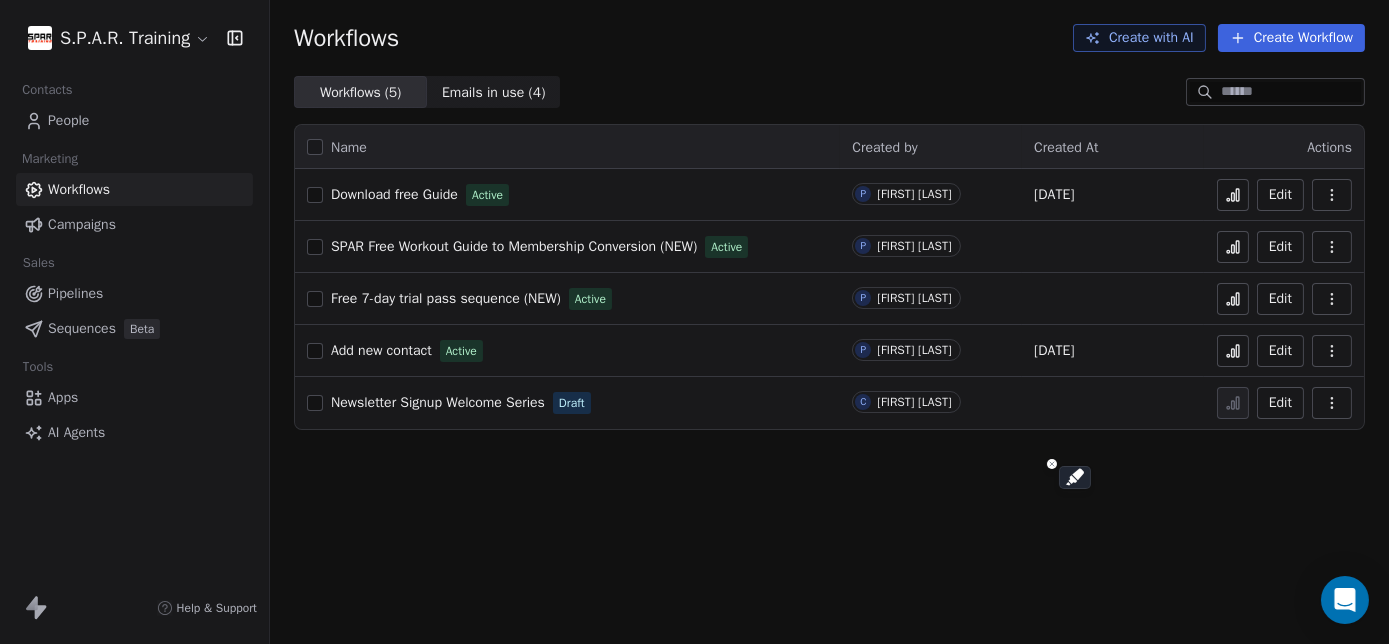 click on "Workflows Create with AI Create Workflow Workflows ( 5 ) Workflows ( 5 ) Emails in use ( 4 ) Emails in use ( 4 ) Name Created by Created At Actions Download free Guide Active P [FIRST] [LAST] [DATE] Edit SPAR Free Workout Guide to Membership Conversion (NEW) Active P [FIRST] [LAST] Edit Free 7-day trial pass sequence (NEW) Active P [FIRST] [LAST] Edit Add new contact Active P [FIRST] [LAST] [DATE] Edit NewsletterSignup Welcome Series Draft C [FIRST] [LAST] Edit" at bounding box center [829, 322] 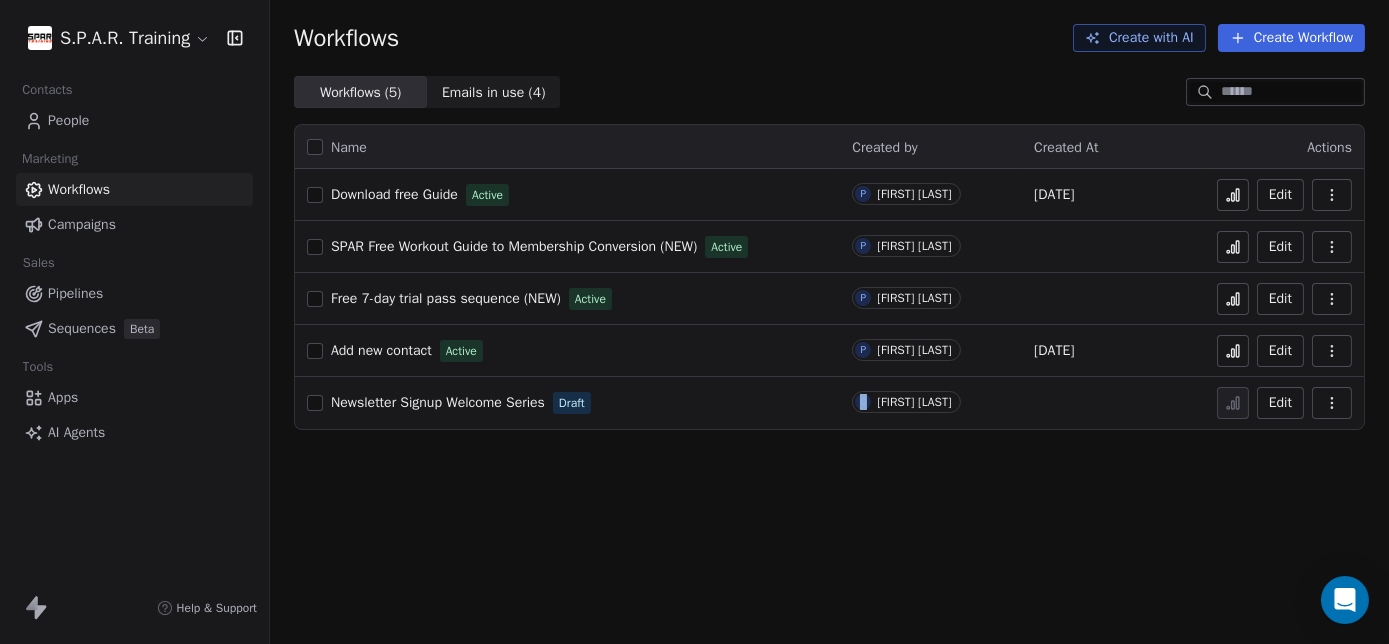 drag, startPoint x: 862, startPoint y: 400, endPoint x: 872, endPoint y: 398, distance: 10.198039 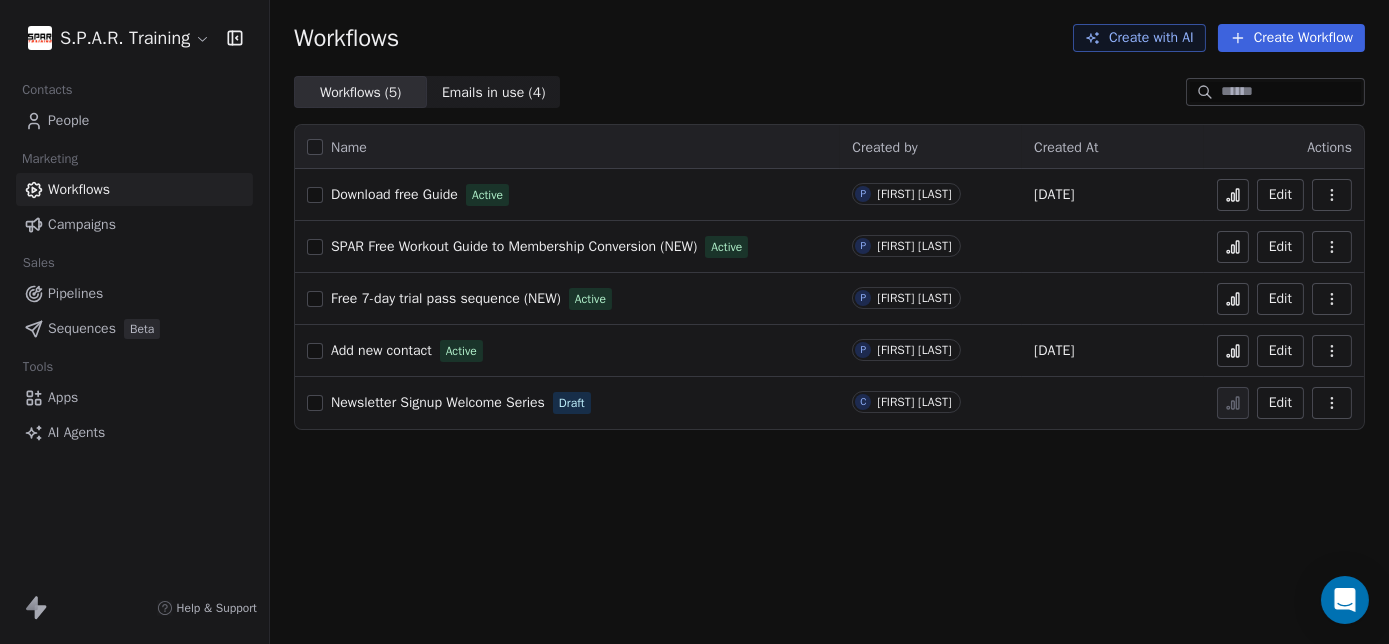 click on "Workflows Create with AI Create Workflow Workflows ( 5 ) Workflows ( 5 ) Emails in use ( 4 ) Emails in use ( 4 ) Name Created by Created At Actions Download free Guide Active P [FIRST] [LAST] [DATE] Edit SPAR Free Workout Guide to Membership Conversion (NEW) Active P [FIRST] [LAST] Edit Free 7-day trial pass sequence (NEW) Active P [FIRST] [LAST] Edit Add new contact Active P [FIRST] [LAST] [DATE] Edit NewsletterSignup Welcome Series Draft C [FIRST] [LAST] Edit" at bounding box center [829, 322] 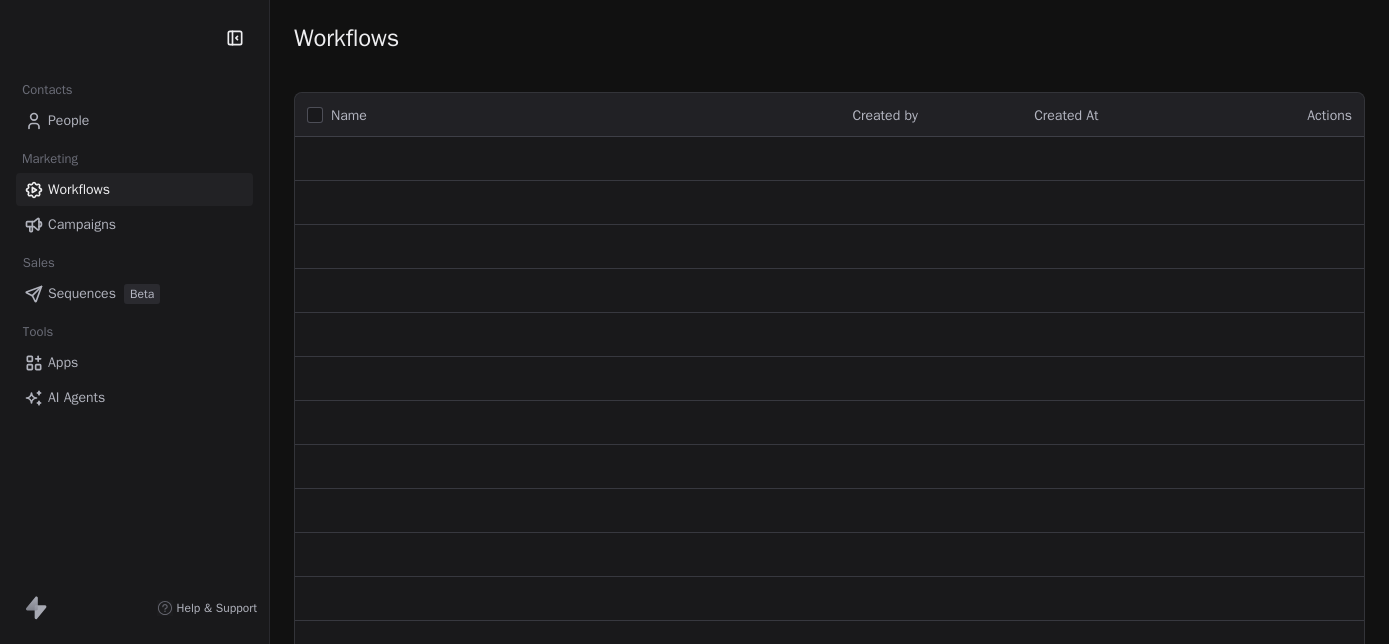 scroll, scrollTop: 0, scrollLeft: 0, axis: both 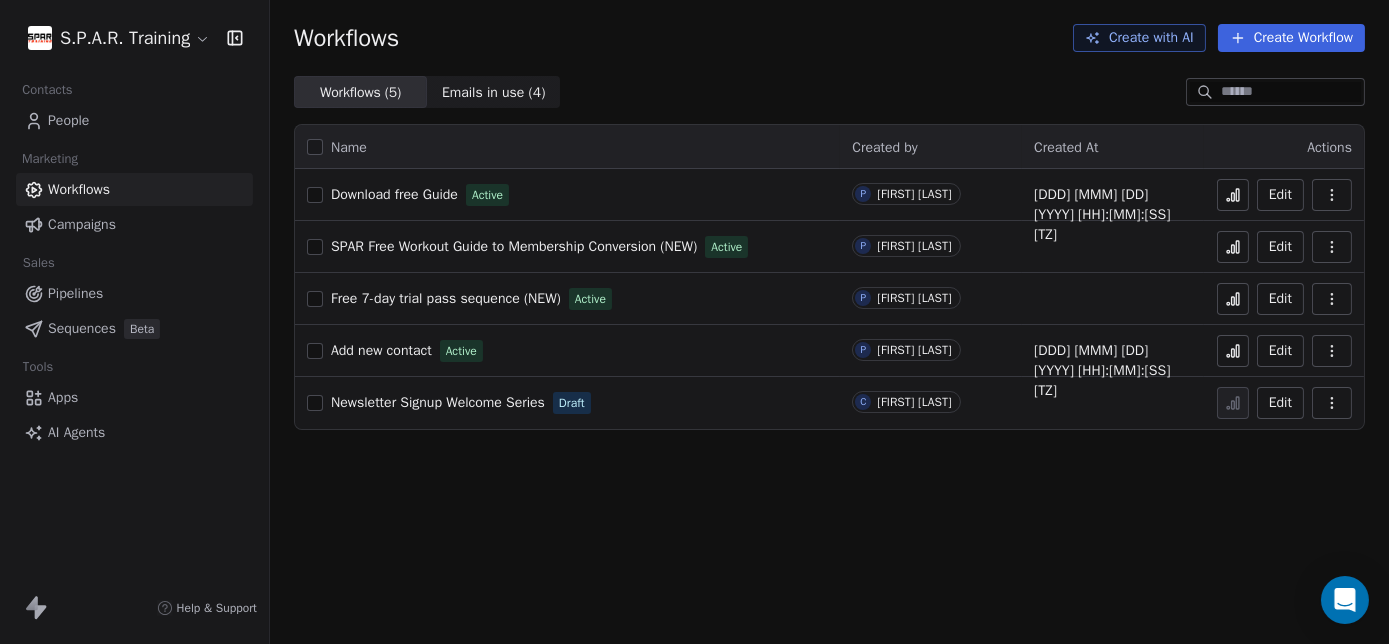 click on "Active P [FIRST] [LAST] Edit [PRODUCT] to Membership Conversion (NEW) Active P [FIRST] [LAST] Edit Free [NUMBER]-day trial pass sequence (NEW) Active P [FIRST] [LAST] Edit Add new contact Active P [FIRST] [LAST] [DDD] [MMM] [DD] [YYYY] [HH]:[MM]:[SS] [TZ] Edit" at bounding box center [694, 335] 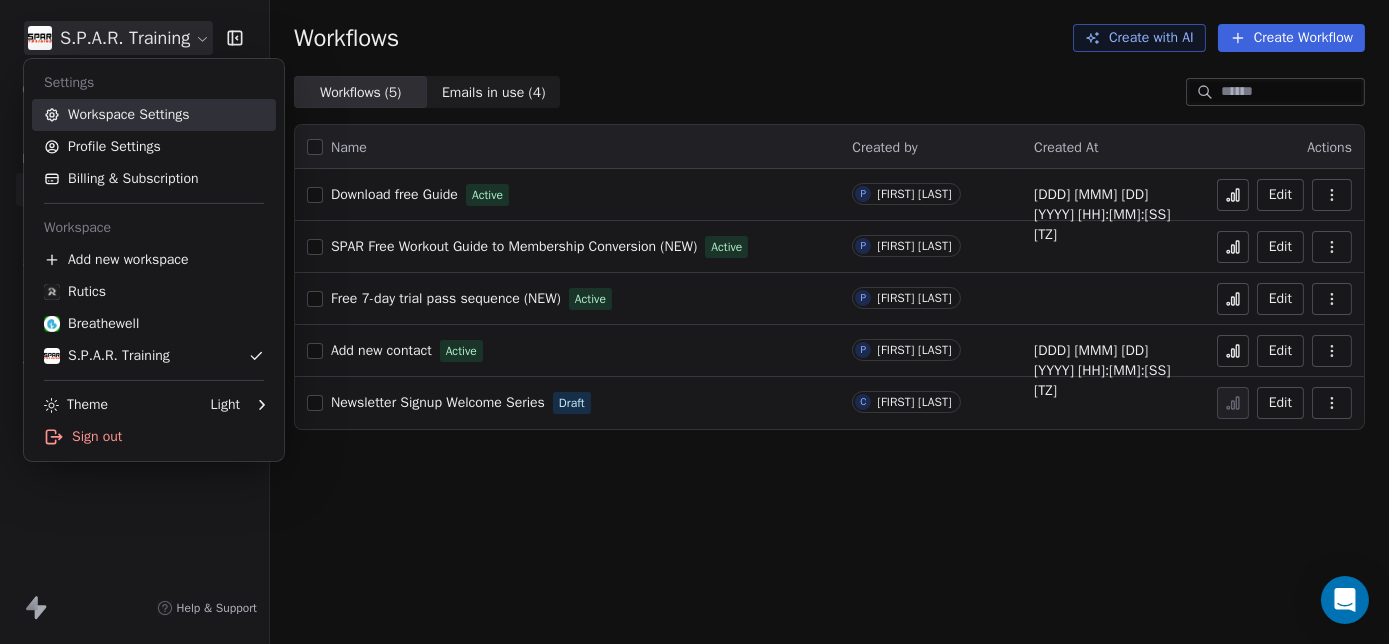 click on "Workspace Settings" at bounding box center [154, 115] 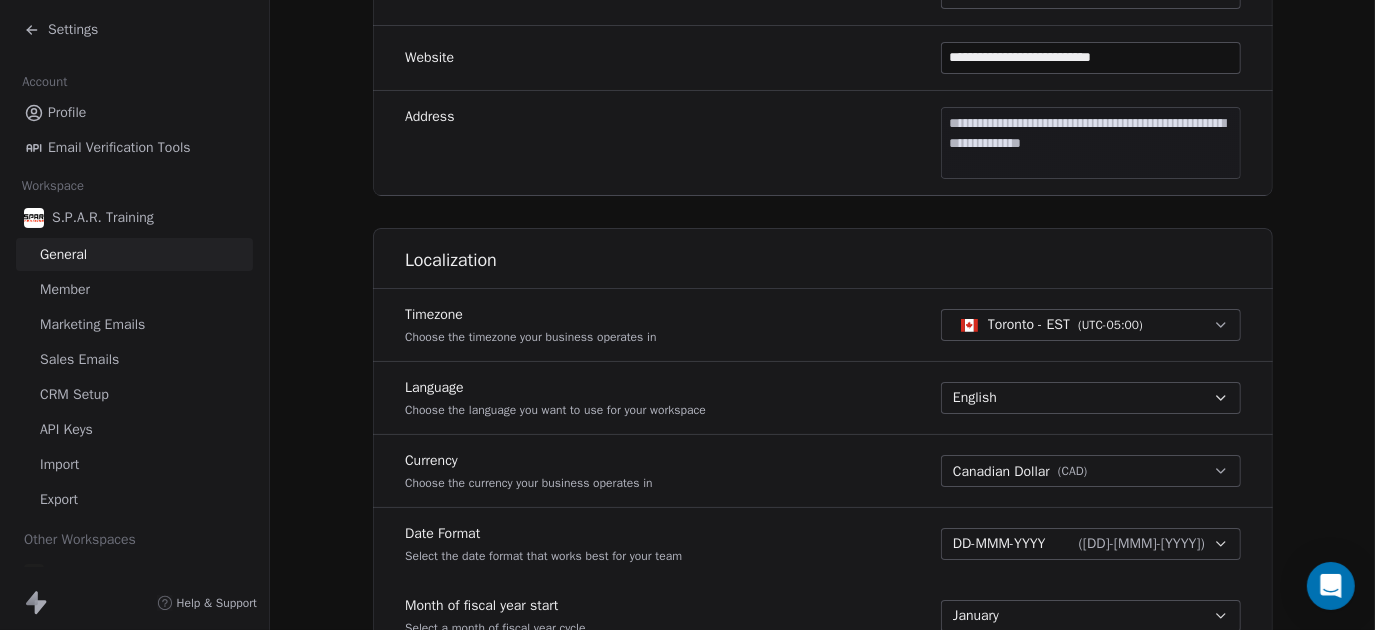 scroll, scrollTop: 1067, scrollLeft: 0, axis: vertical 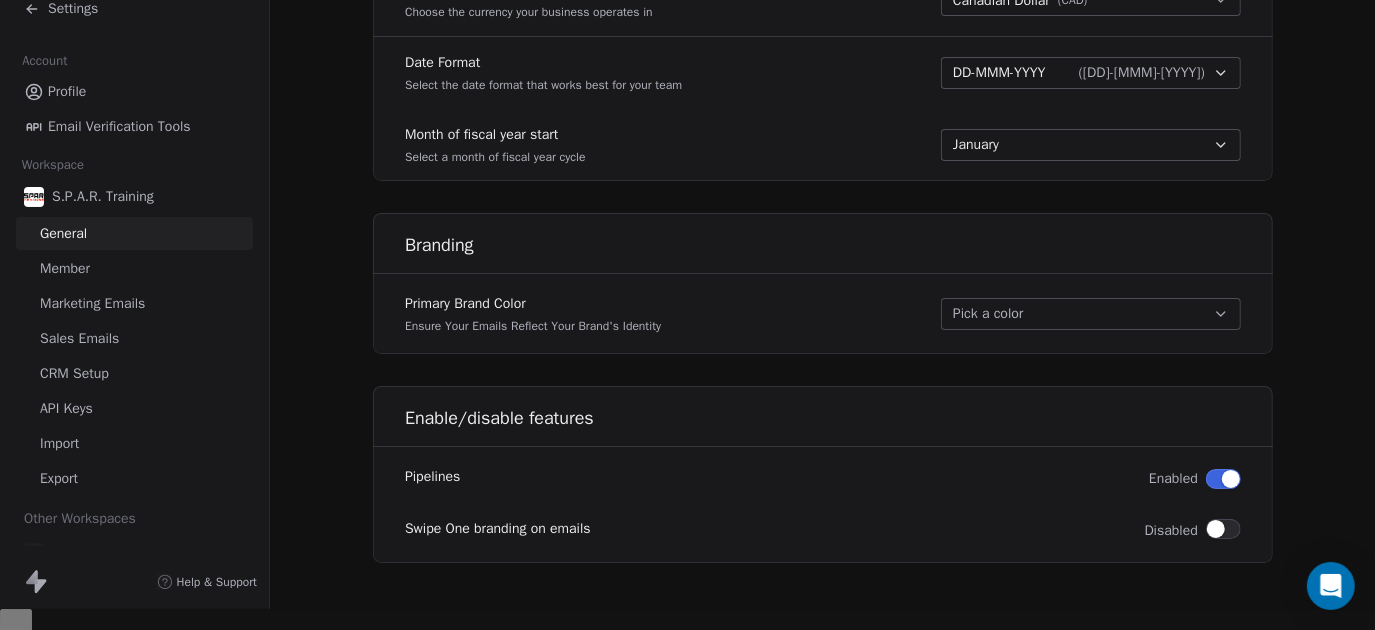 click on "API Keys" at bounding box center [134, 408] 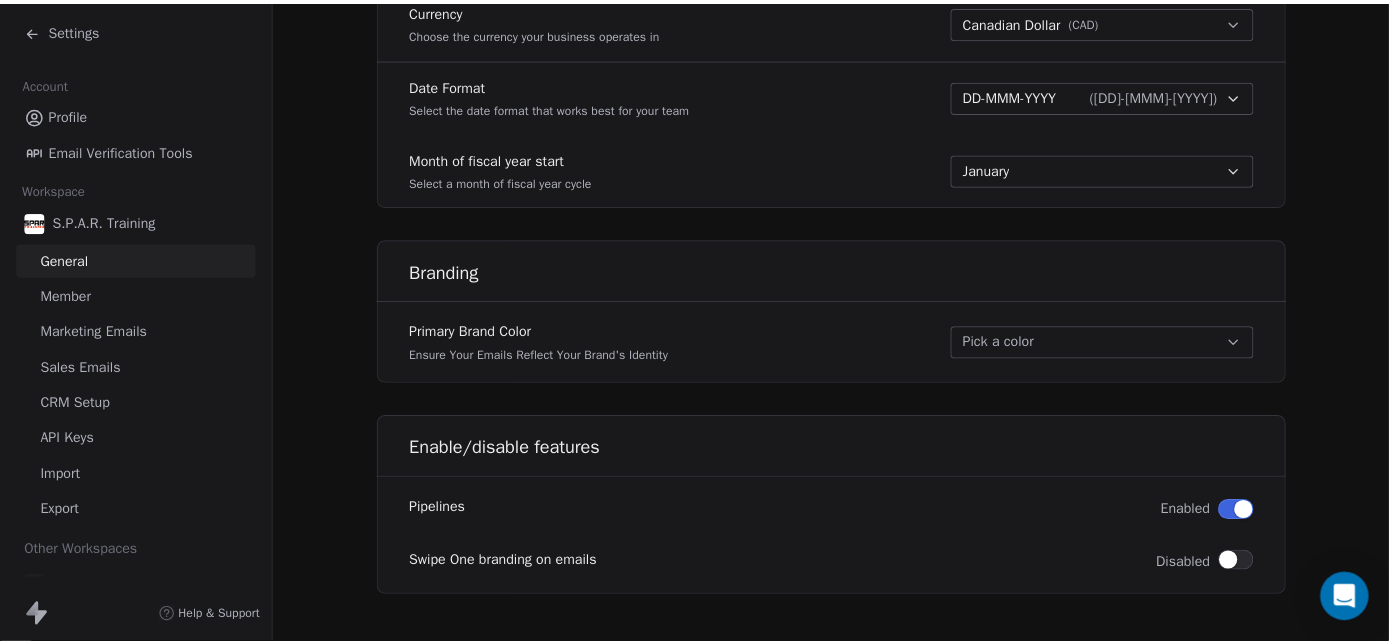 scroll, scrollTop: 0, scrollLeft: 0, axis: both 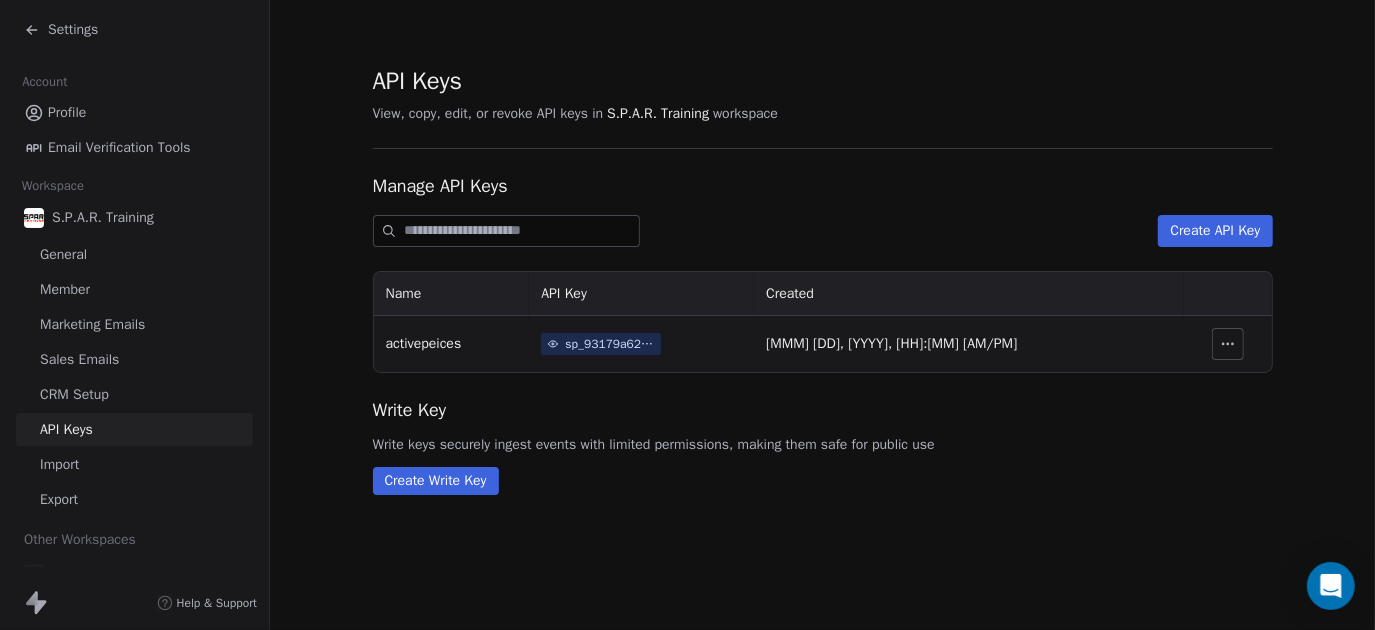click on "sp_93179a626b6b415481b6e9cebd7a8100" at bounding box center (610, 344) 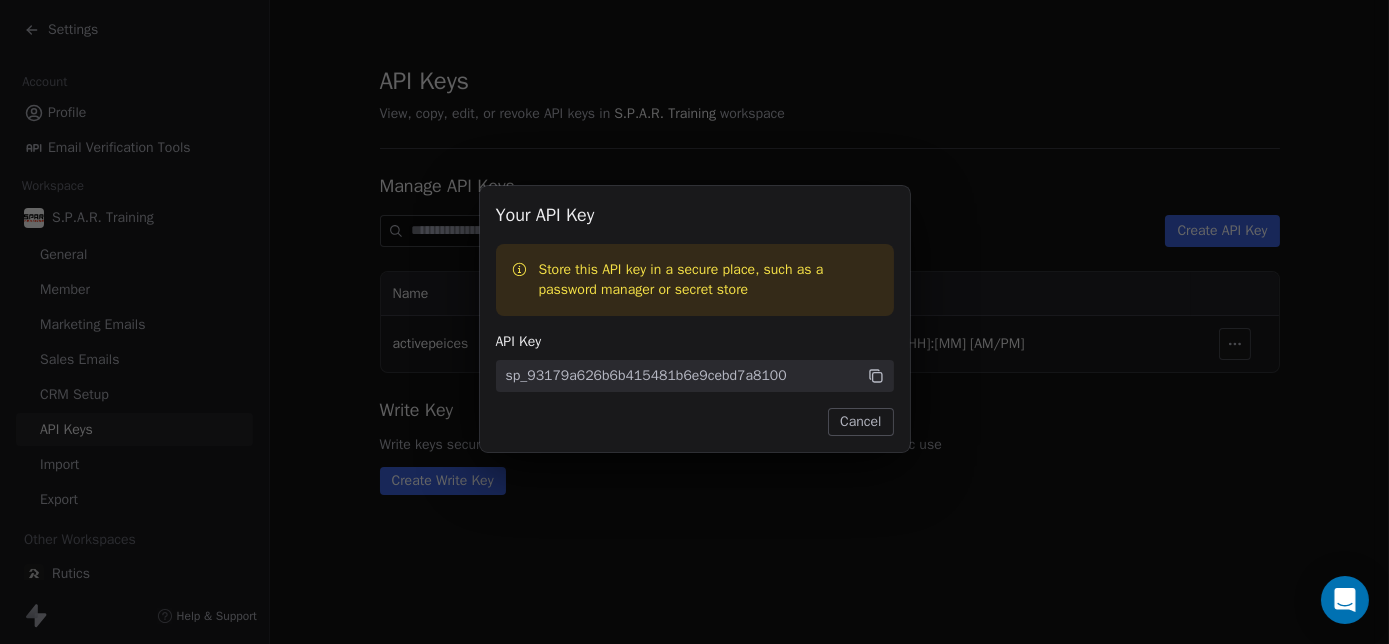 click on "sp_93179a626b6b415481b6e9cebd7a8100" at bounding box center [695, 376] 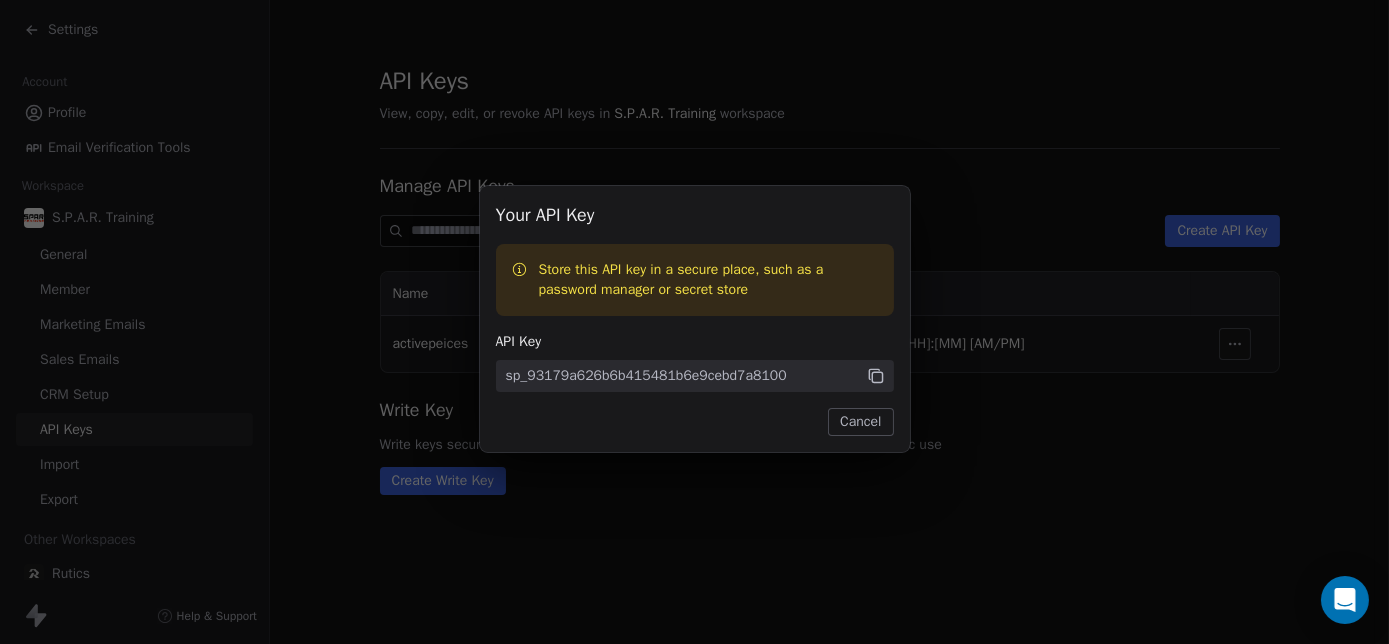 click 